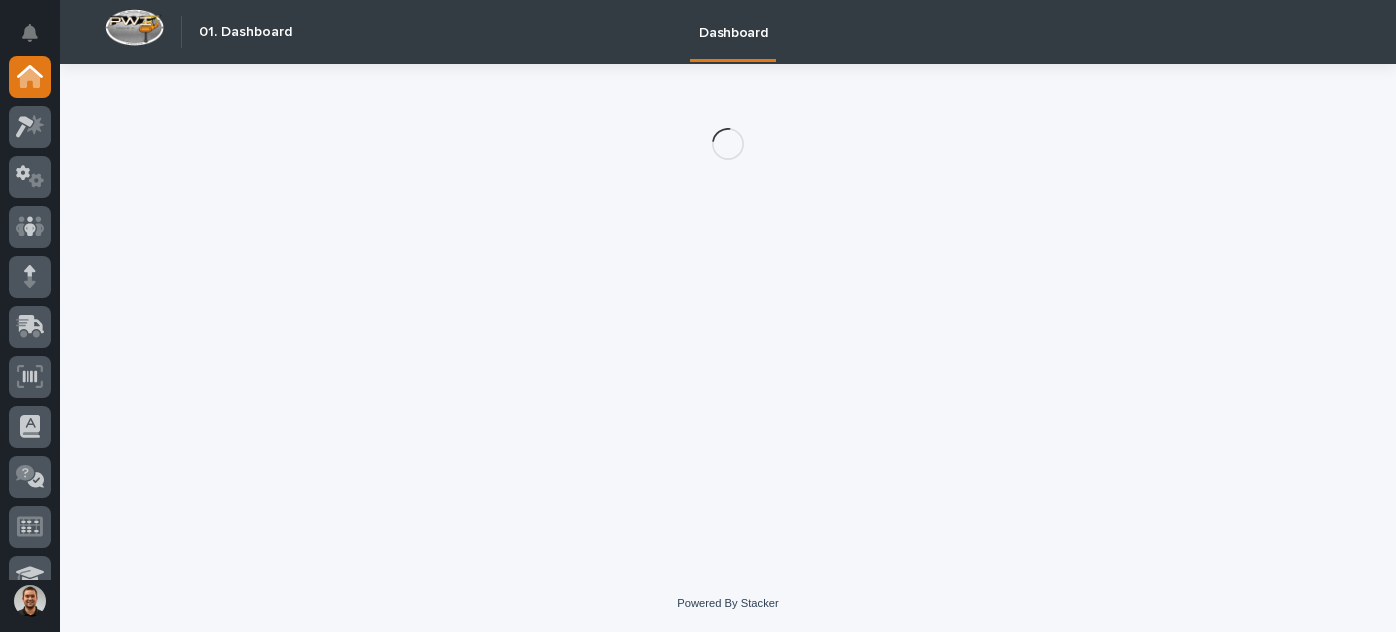 scroll, scrollTop: 0, scrollLeft: 0, axis: both 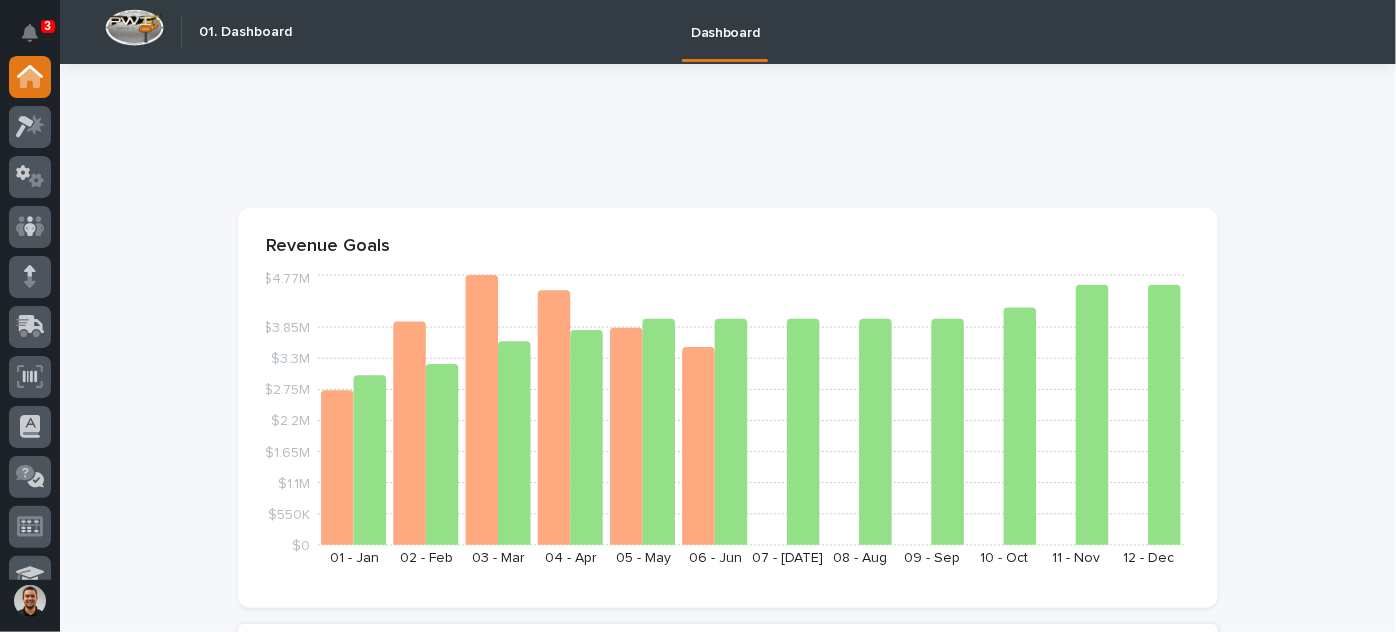 click at bounding box center [724, 140] 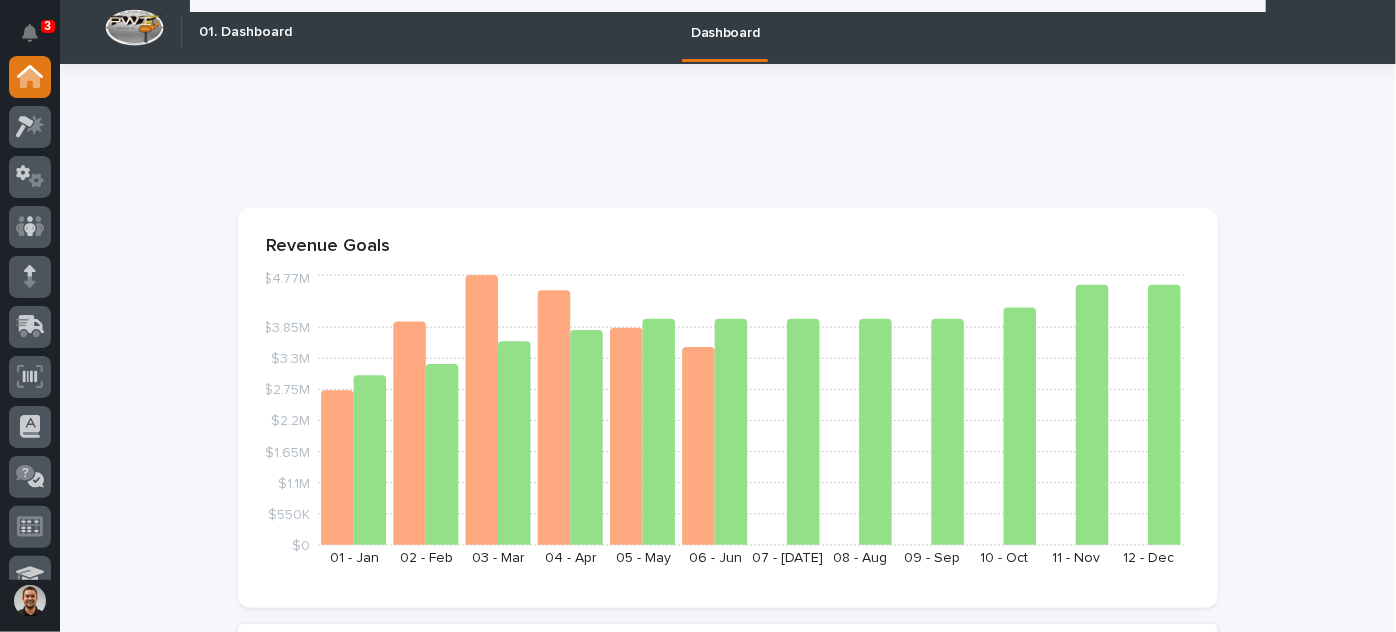 scroll, scrollTop: 0, scrollLeft: 0, axis: both 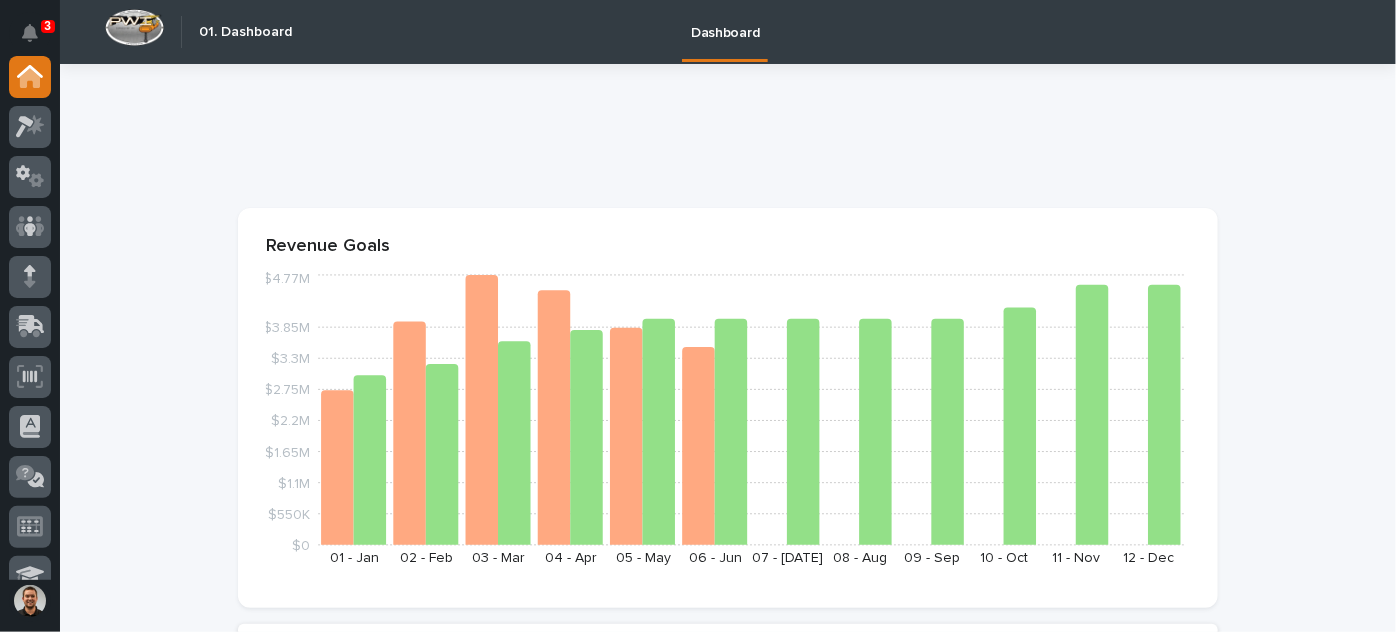 click on "**********" at bounding box center (728, 2339) 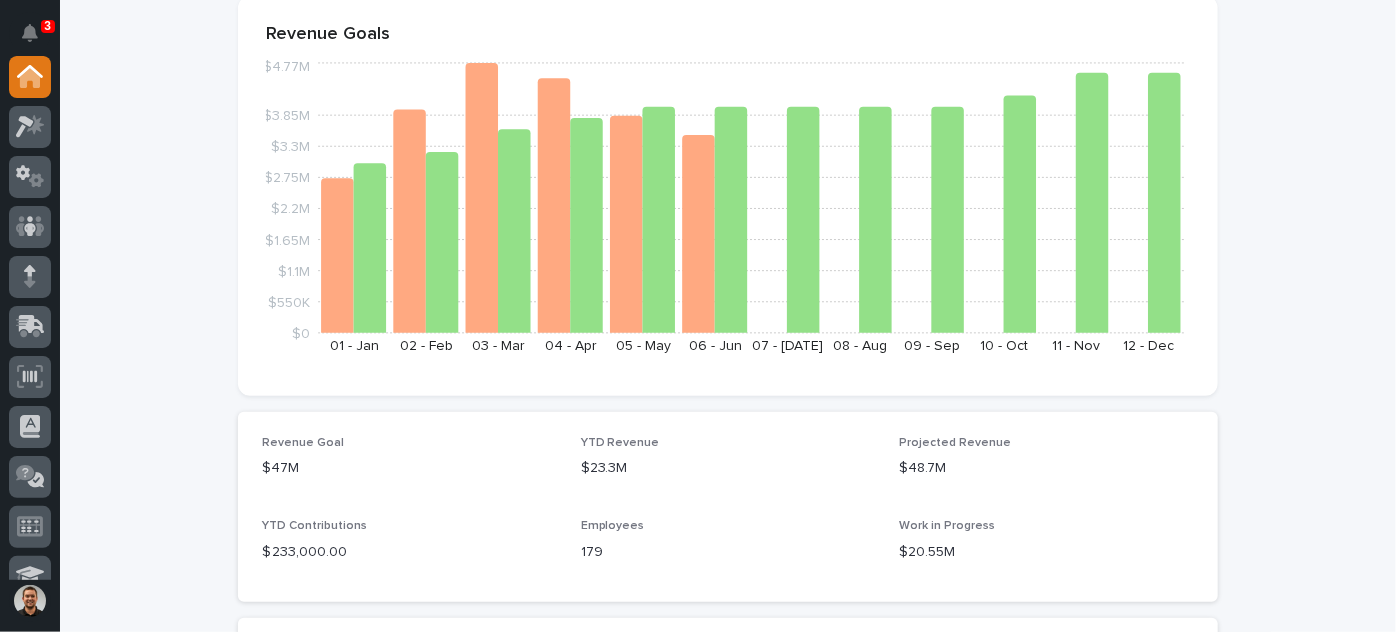 scroll, scrollTop: 272, scrollLeft: 0, axis: vertical 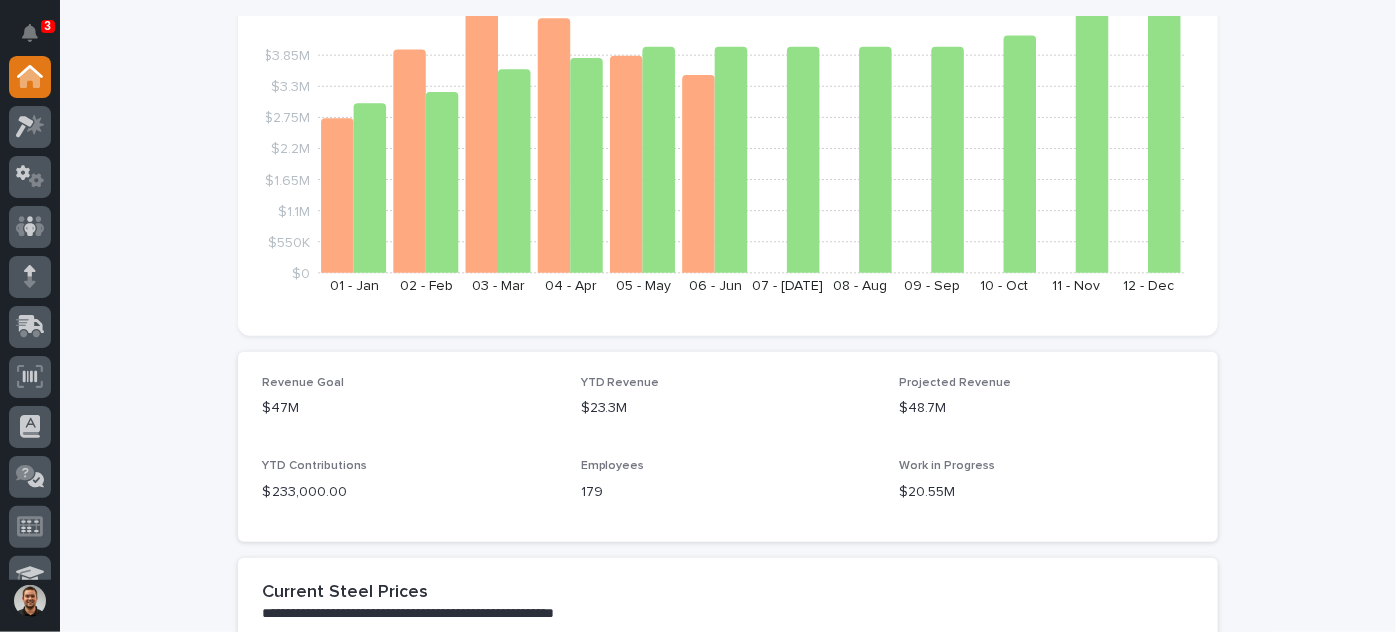 click on "**********" at bounding box center (728, 2067) 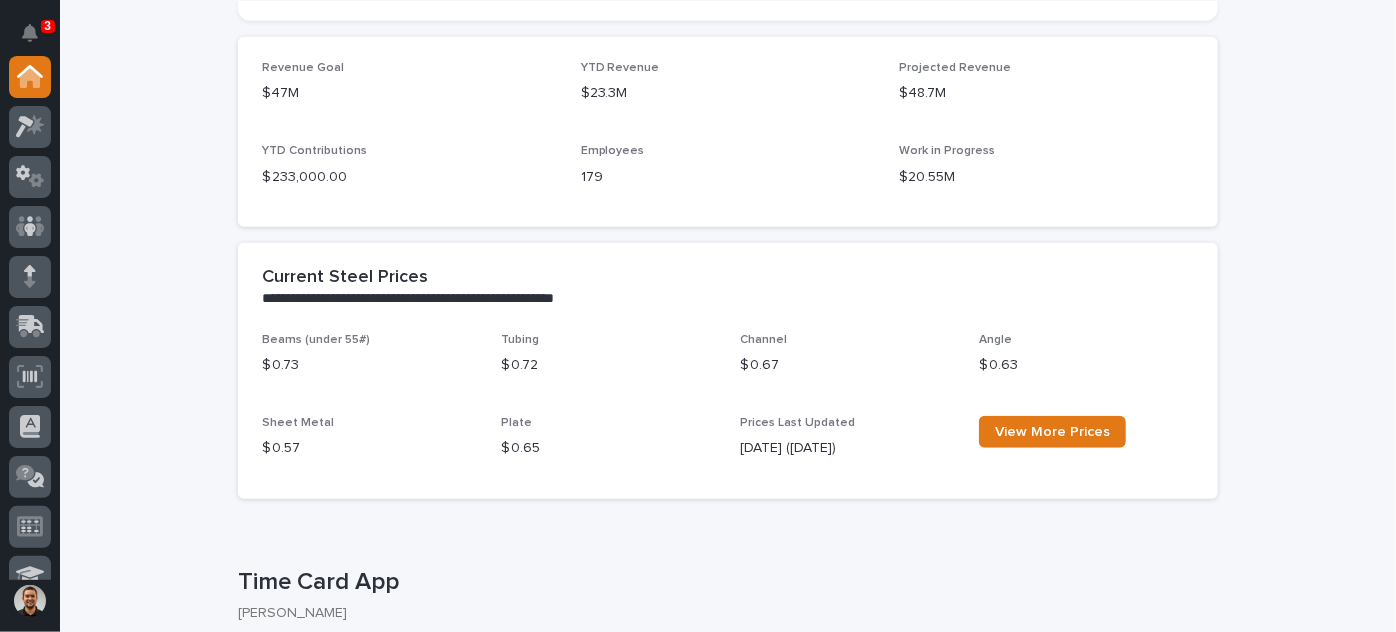 scroll, scrollTop: 636, scrollLeft: 0, axis: vertical 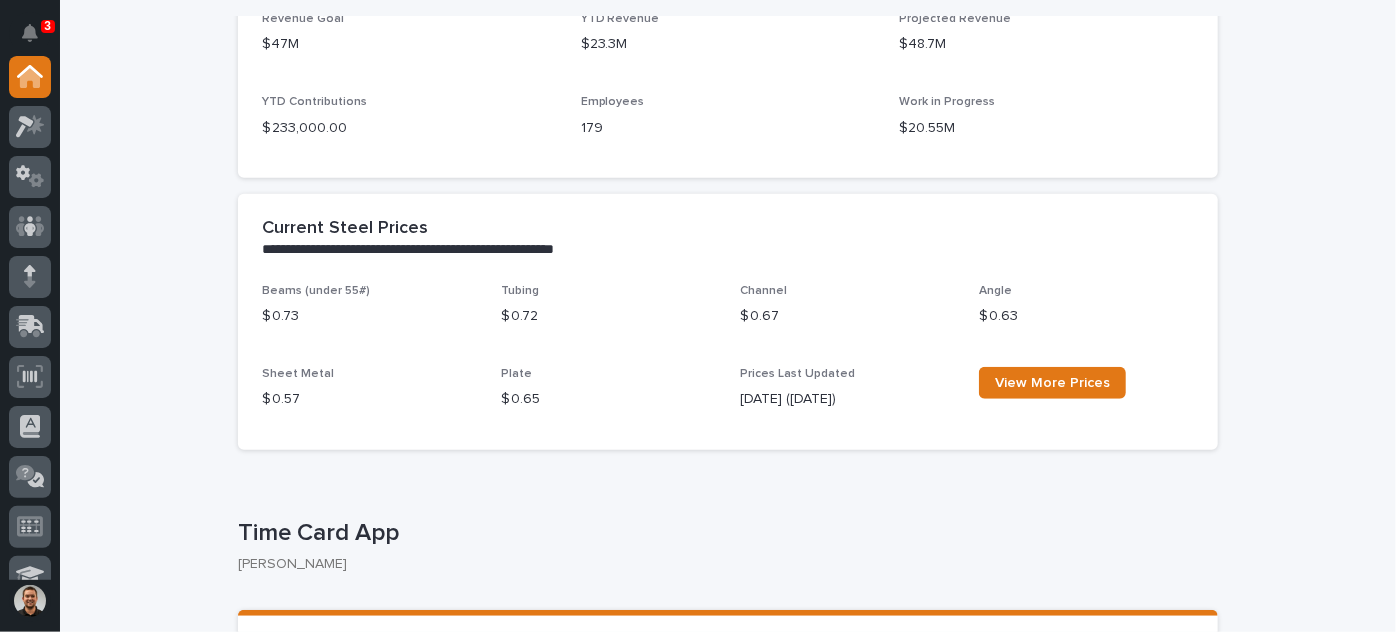 click on "**********" at bounding box center (728, 1703) 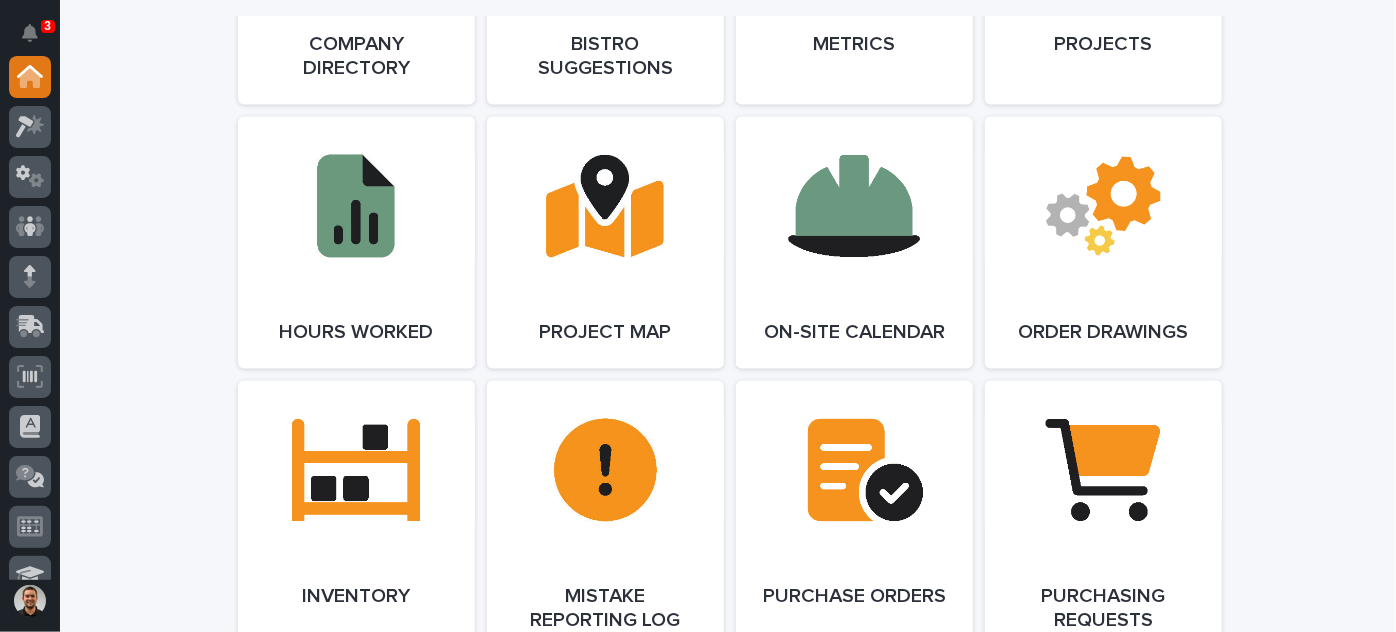 scroll, scrollTop: 1919, scrollLeft: 0, axis: vertical 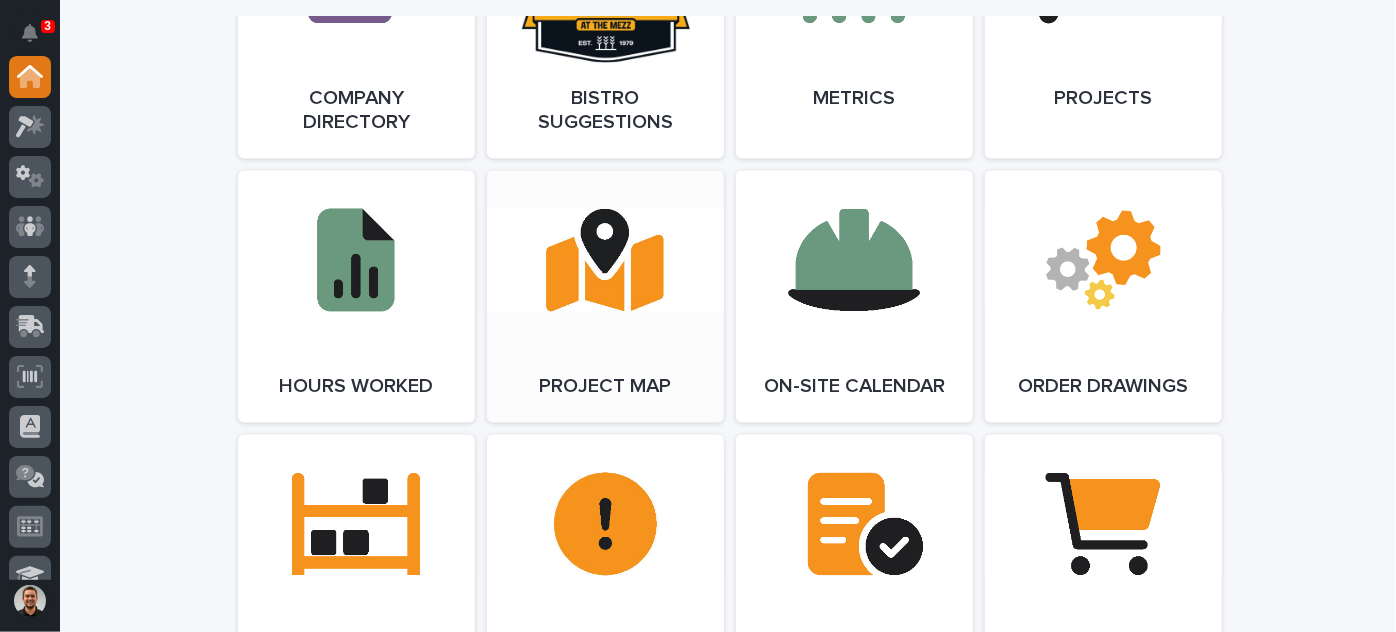 click on "Open Link" at bounding box center [605, 297] 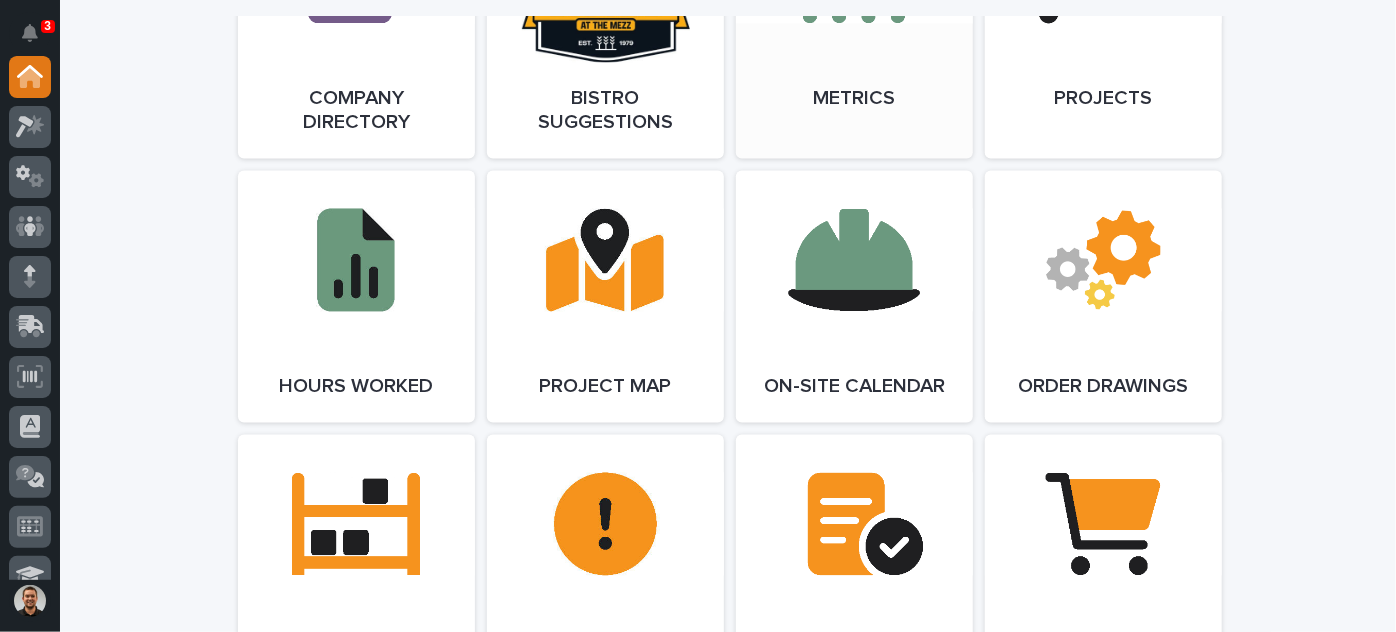 scroll, scrollTop: 1737, scrollLeft: 0, axis: vertical 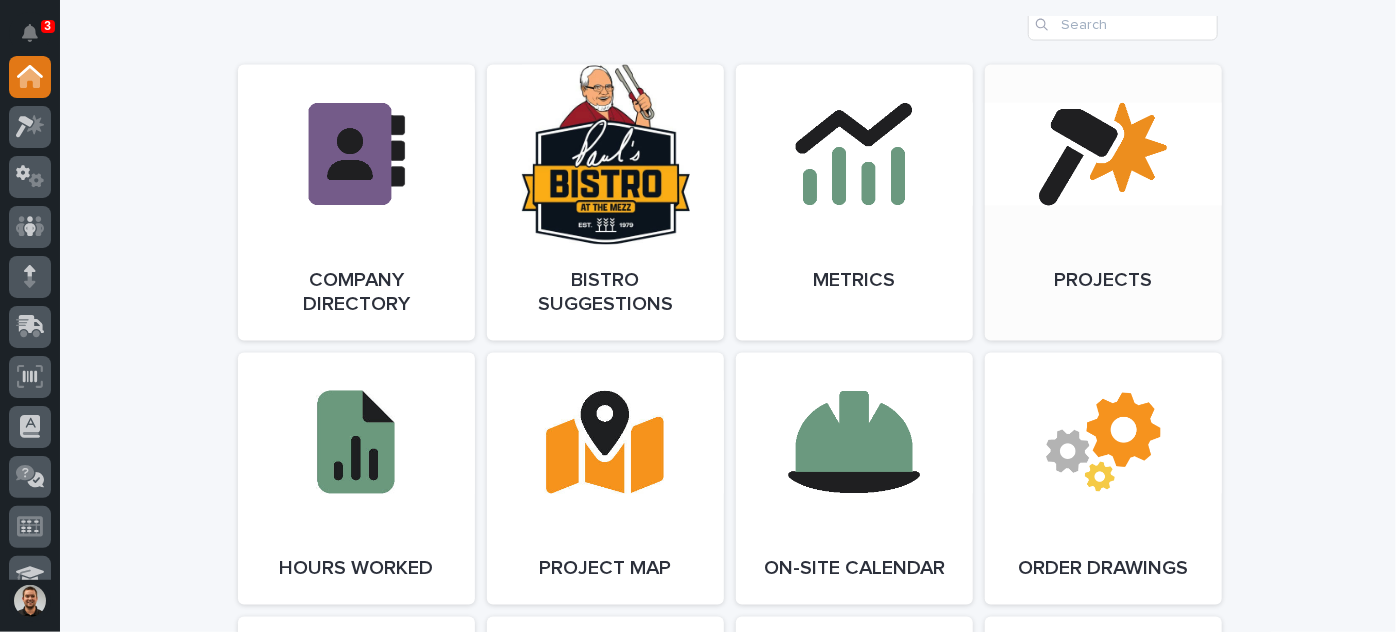 click on "Open Link" at bounding box center [1103, 203] 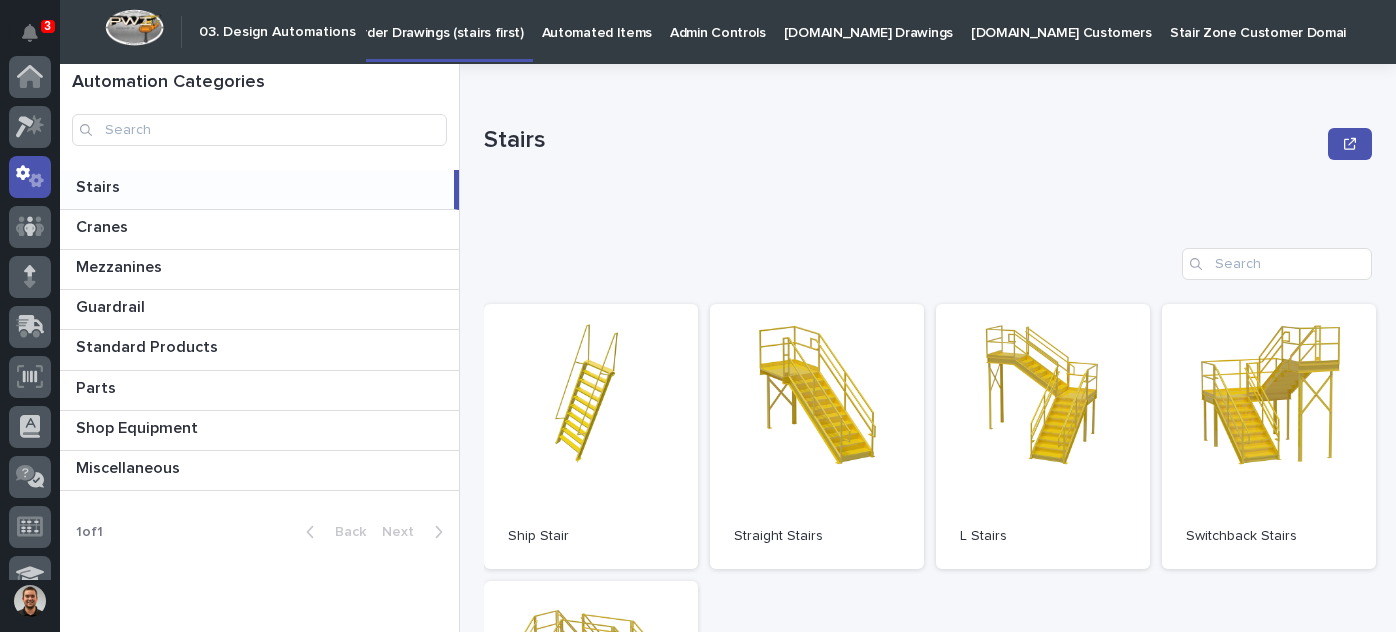 scroll, scrollTop: 0, scrollLeft: 0, axis: both 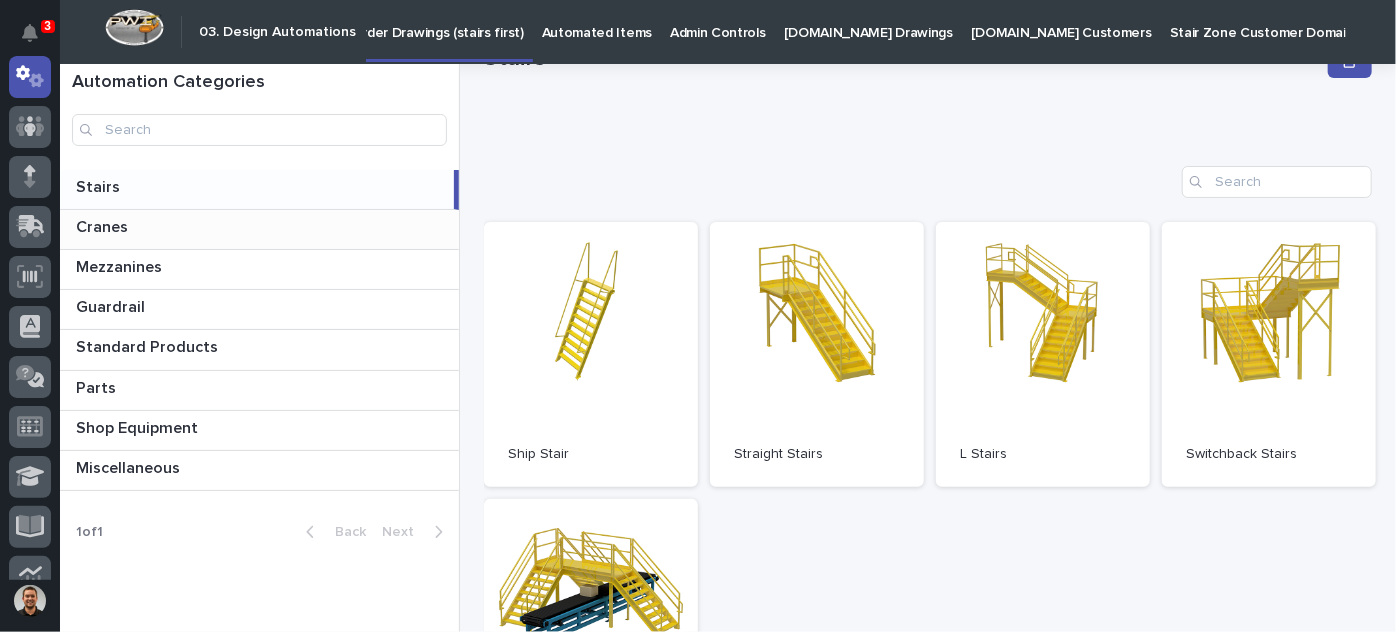 click on "Cranes Cranes" at bounding box center [259, 229] 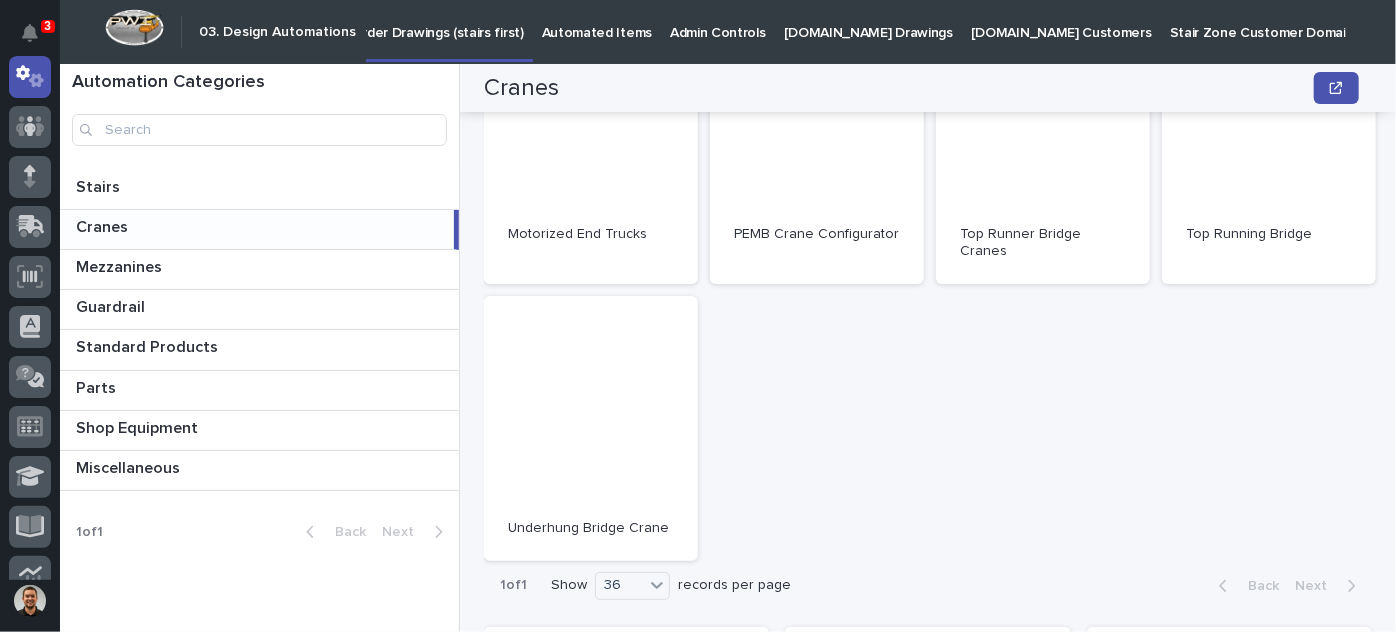 scroll, scrollTop: 909, scrollLeft: 0, axis: vertical 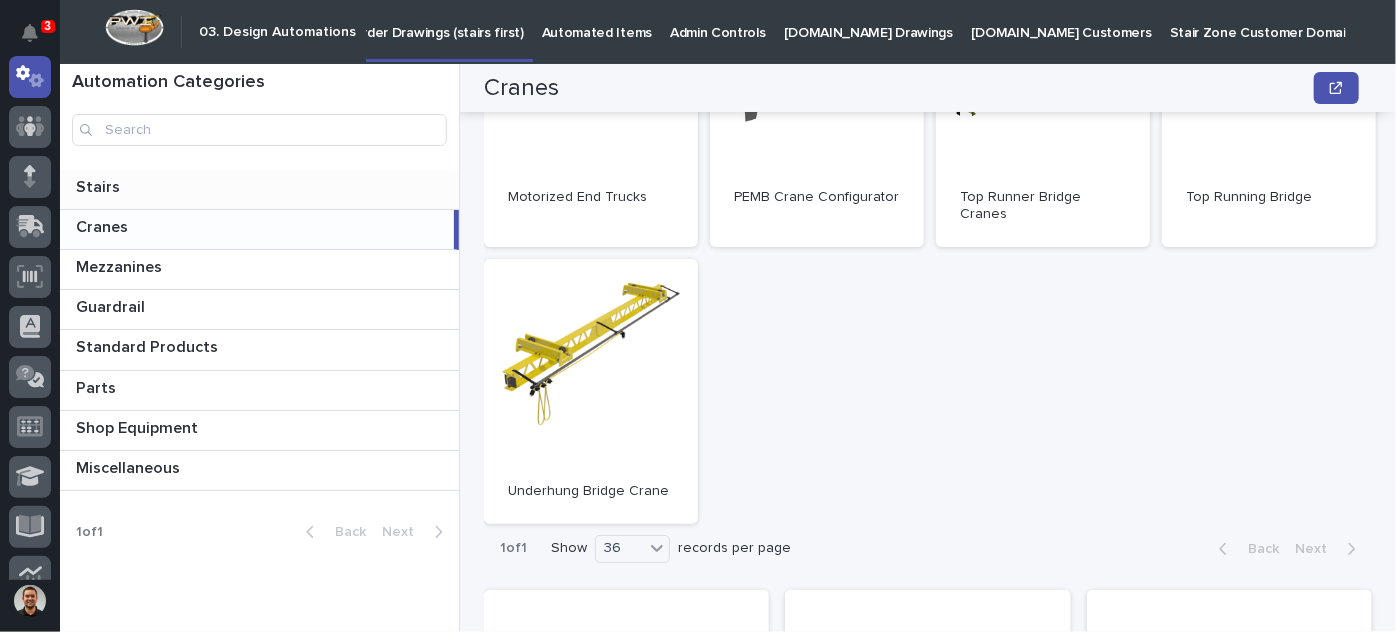 click at bounding box center [263, 187] 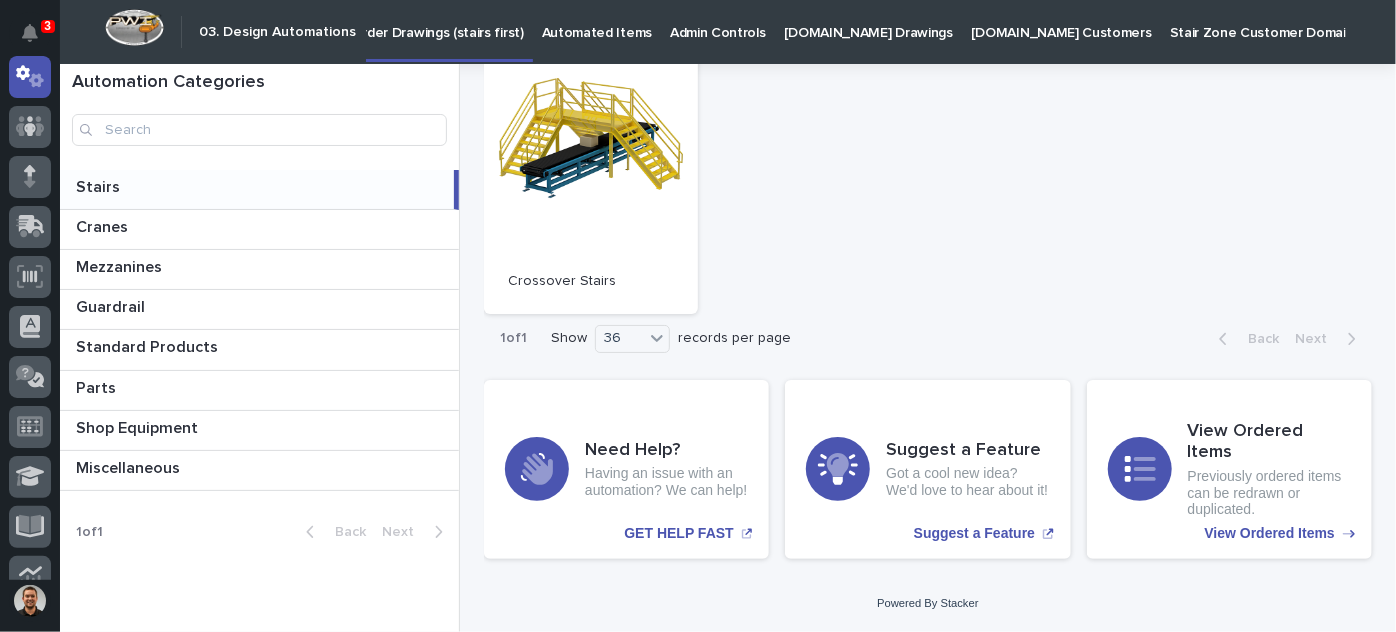 scroll, scrollTop: 0, scrollLeft: 0, axis: both 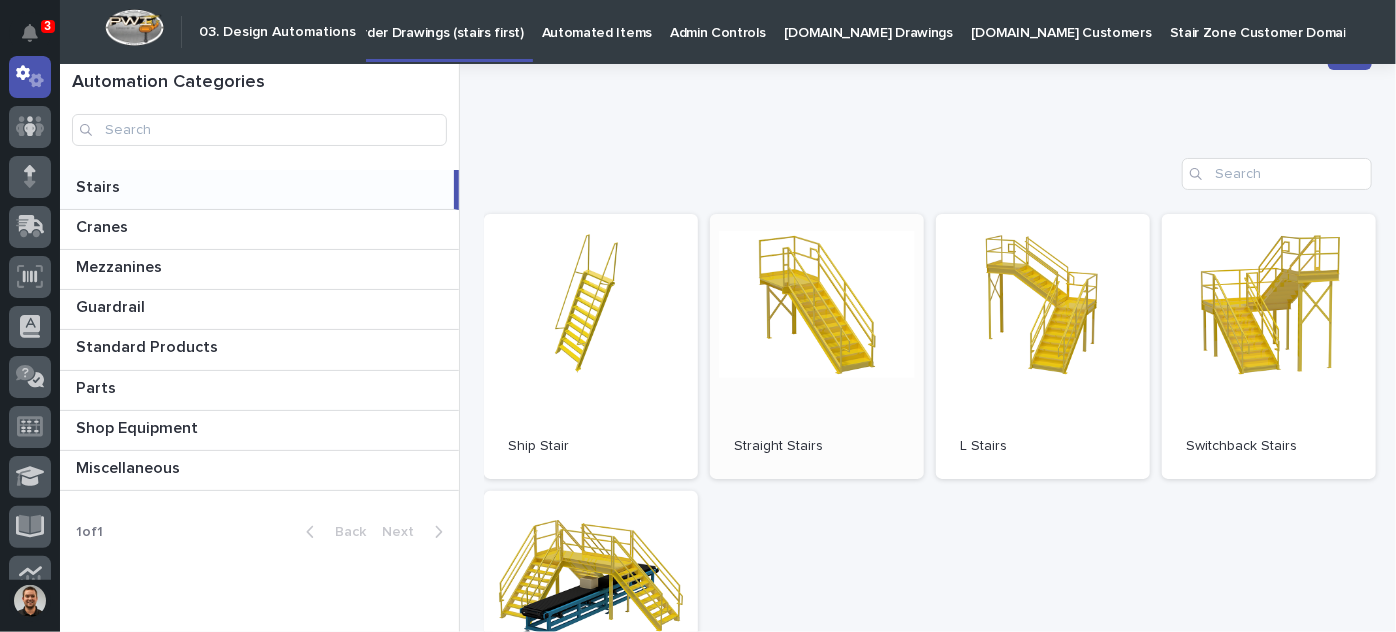 click on "Open" at bounding box center (817, 346) 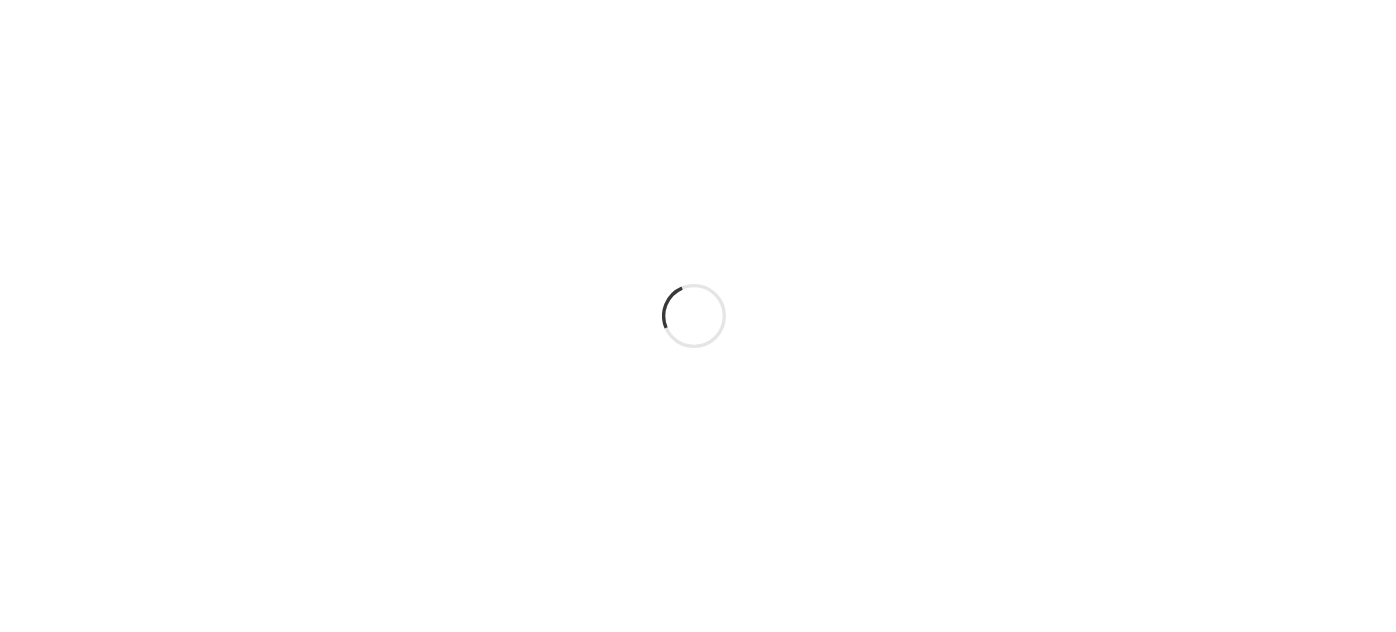 scroll, scrollTop: 0, scrollLeft: 0, axis: both 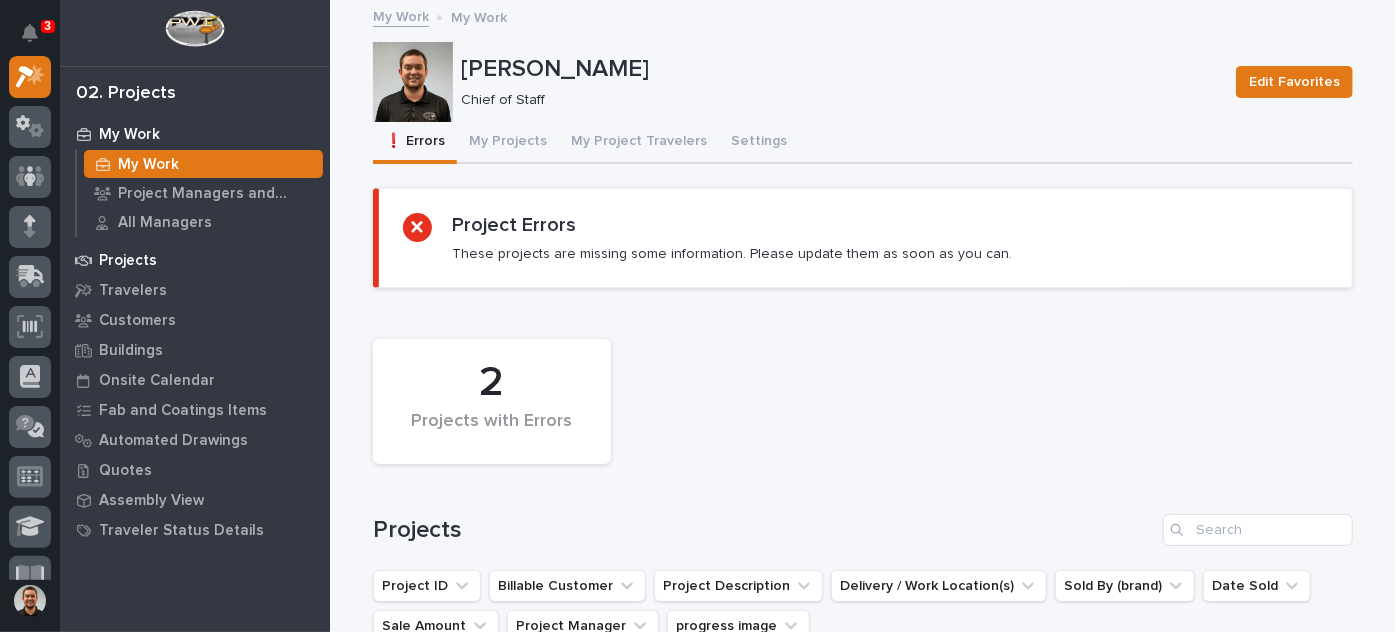 click on "Projects" at bounding box center (195, 260) 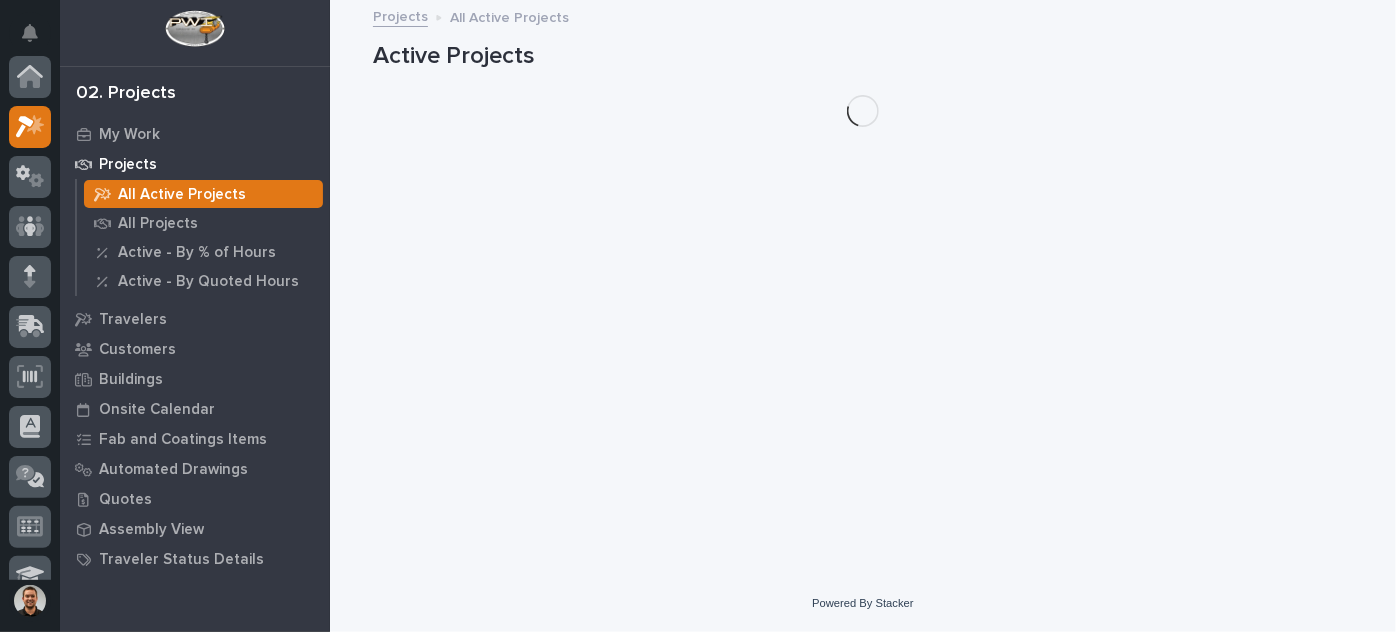scroll, scrollTop: 50, scrollLeft: 0, axis: vertical 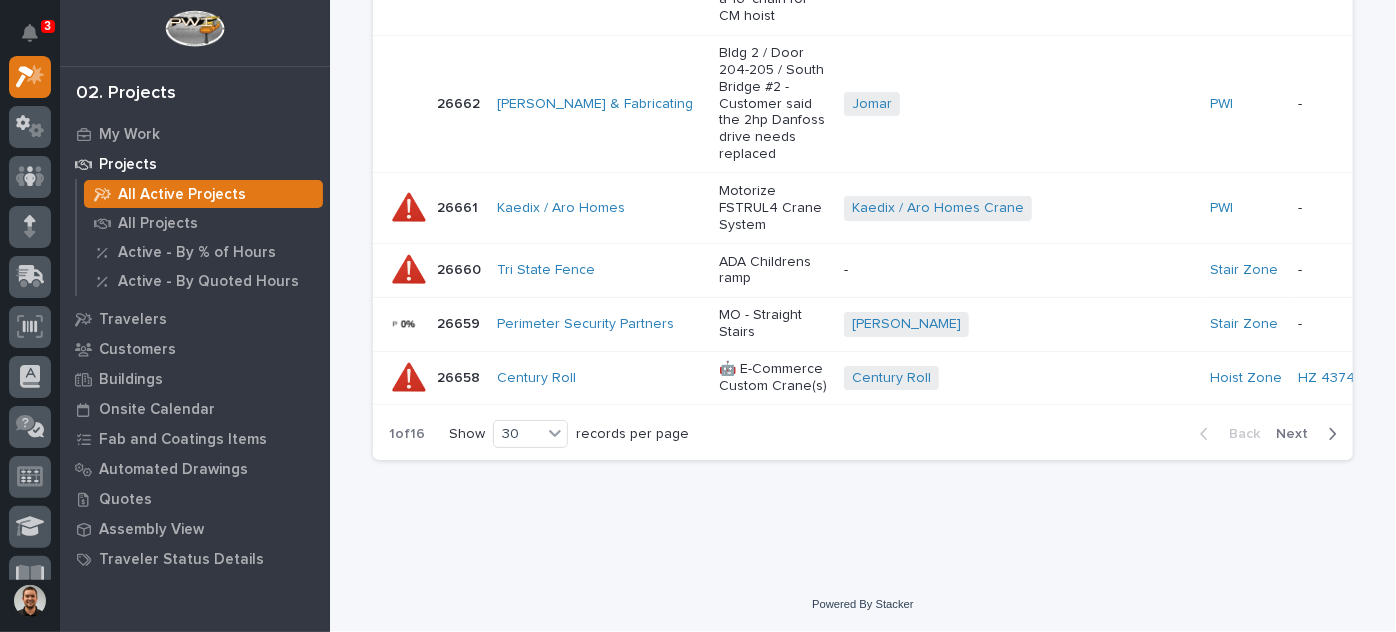 click on "Next" at bounding box center [1298, 434] 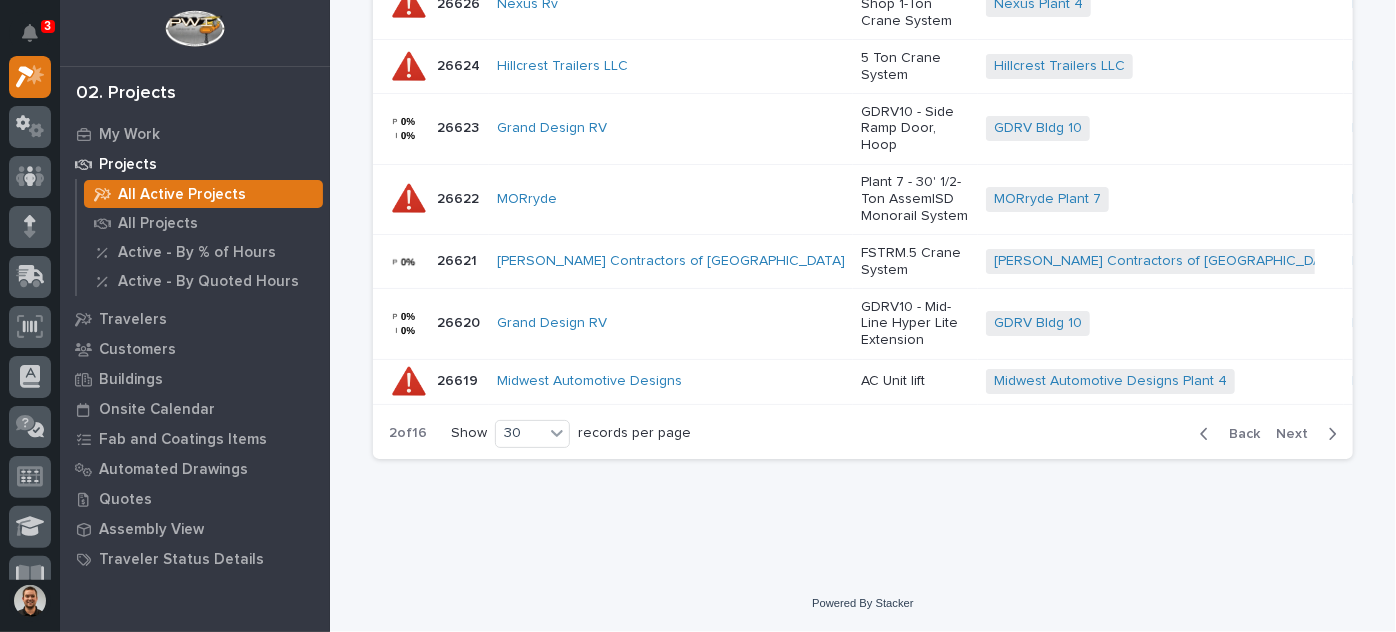 scroll, scrollTop: 2793, scrollLeft: 0, axis: vertical 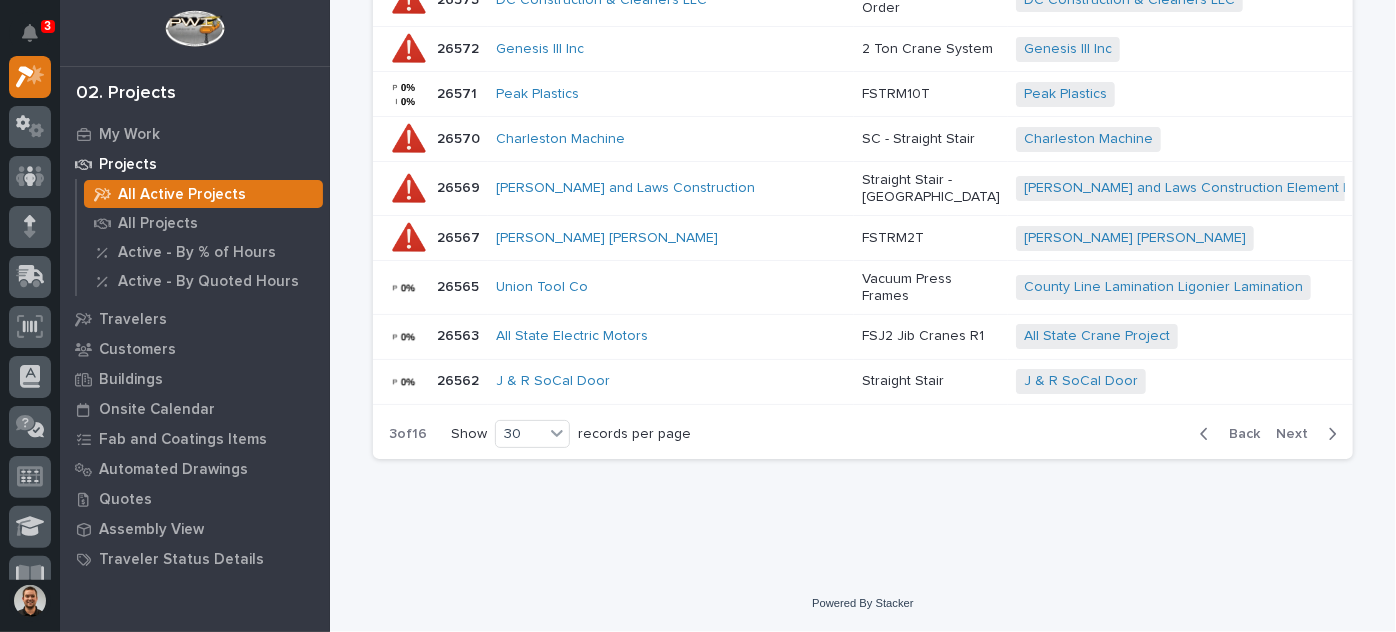 click on "Next" at bounding box center (1298, 434) 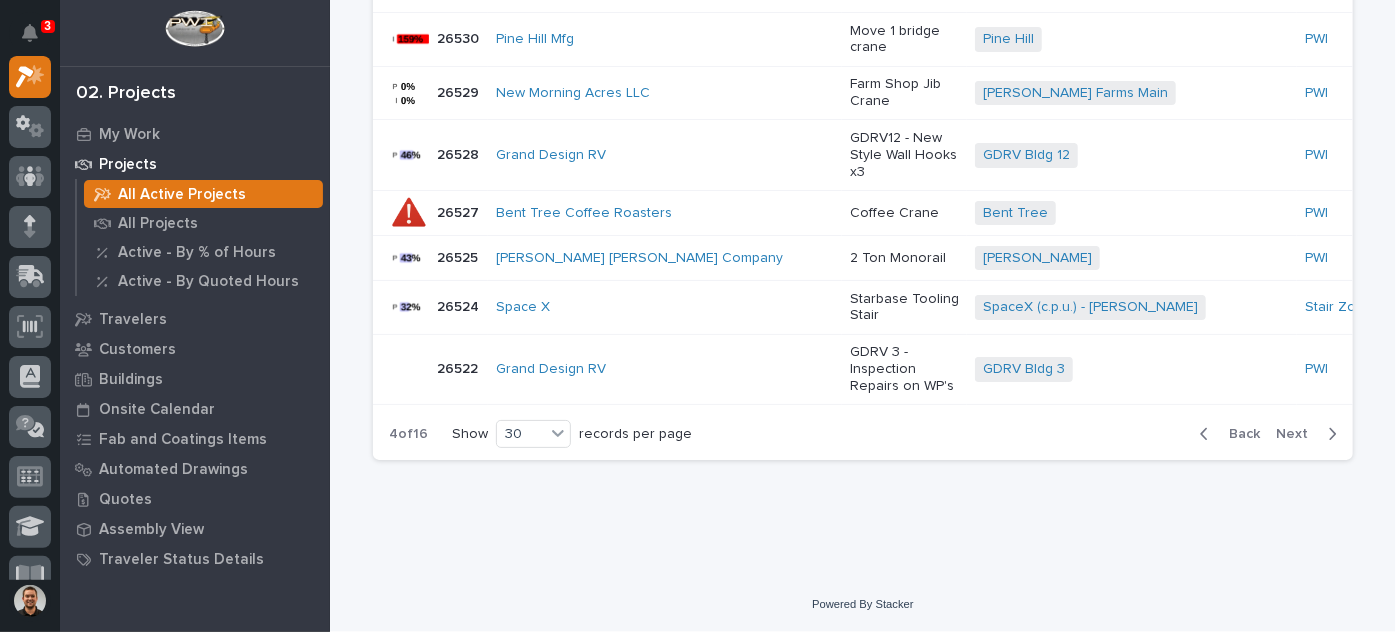 scroll, scrollTop: 2232, scrollLeft: 0, axis: vertical 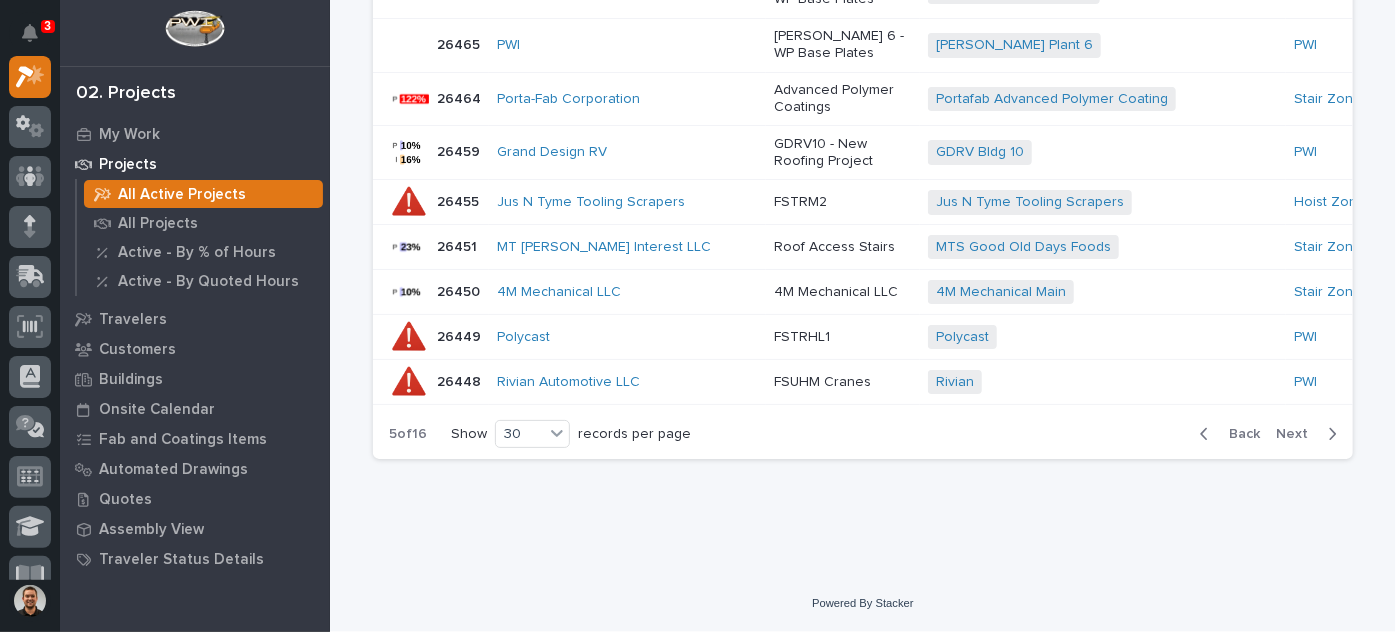 click on "Back Next" at bounding box center (1268, 434) 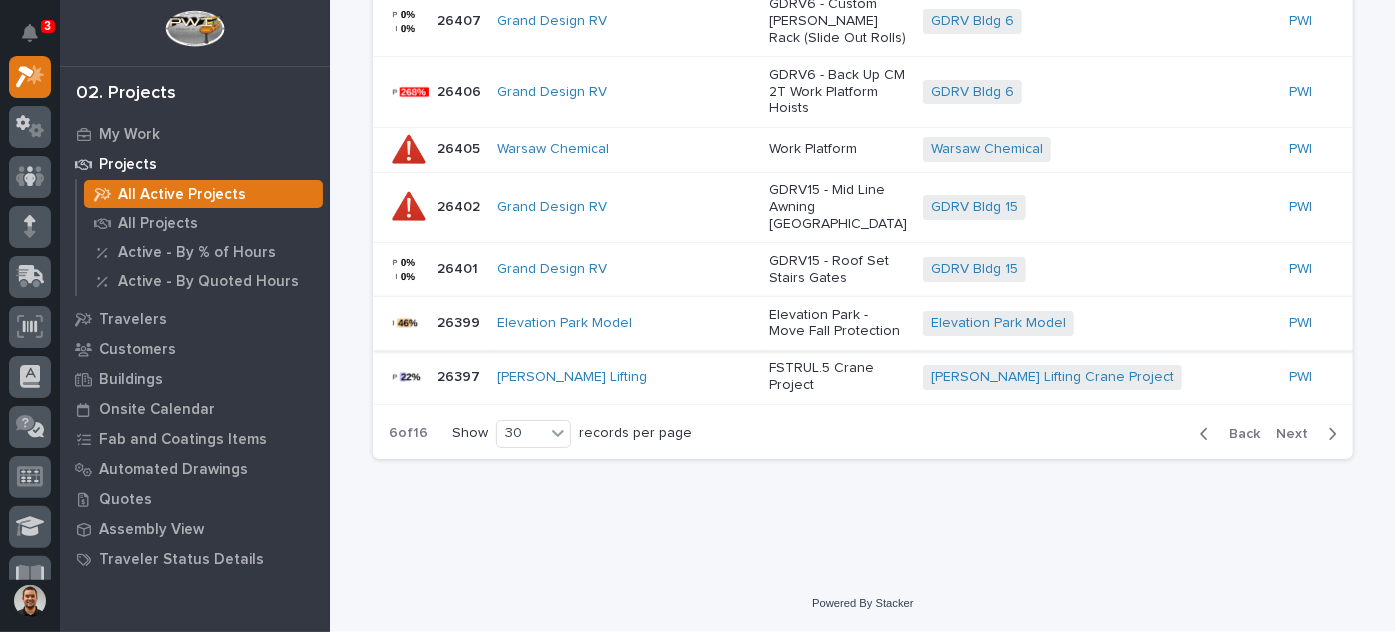 scroll, scrollTop: 2054, scrollLeft: 0, axis: vertical 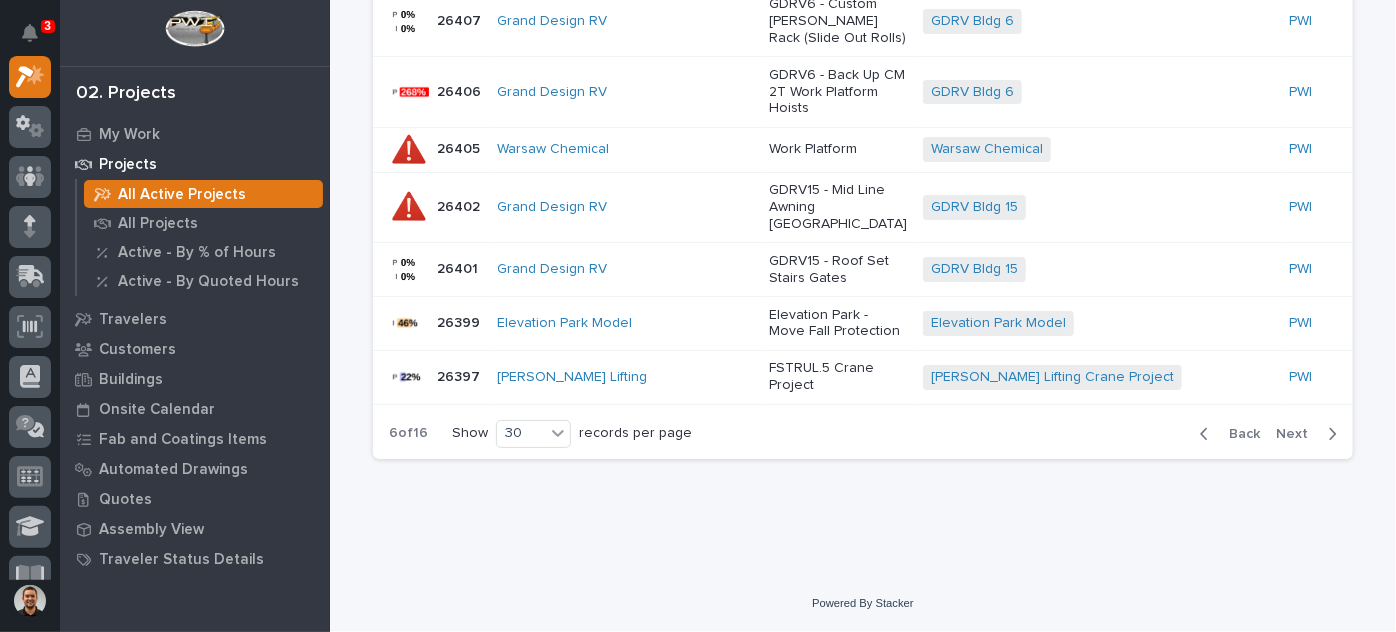 click on "Next" at bounding box center (1298, 434) 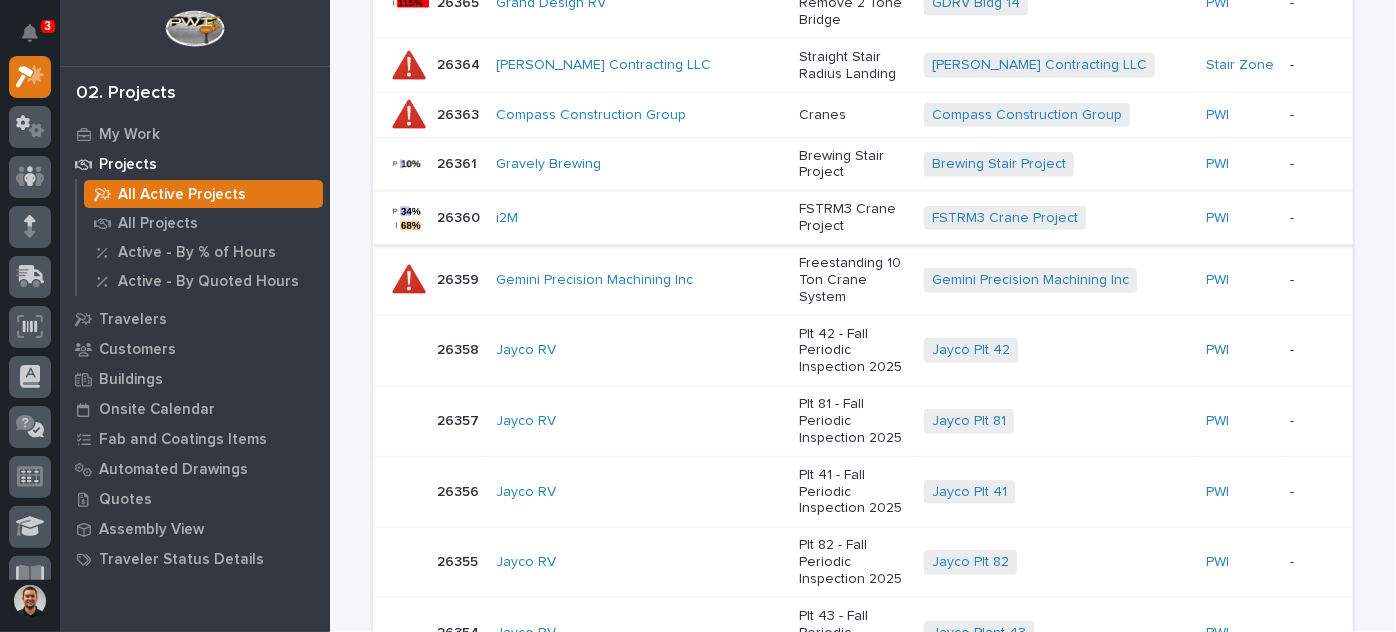 scroll, scrollTop: 1145, scrollLeft: 0, axis: vertical 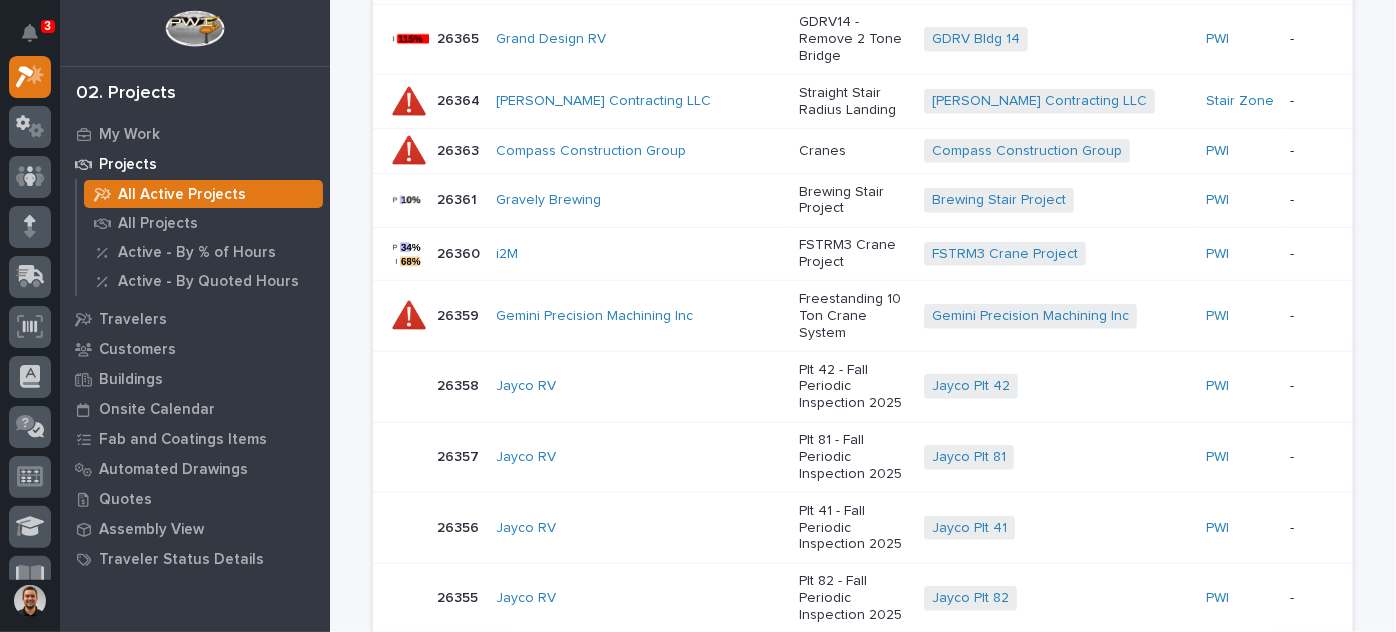 click on "FSTRM3 Crane Project" at bounding box center (853, 254) 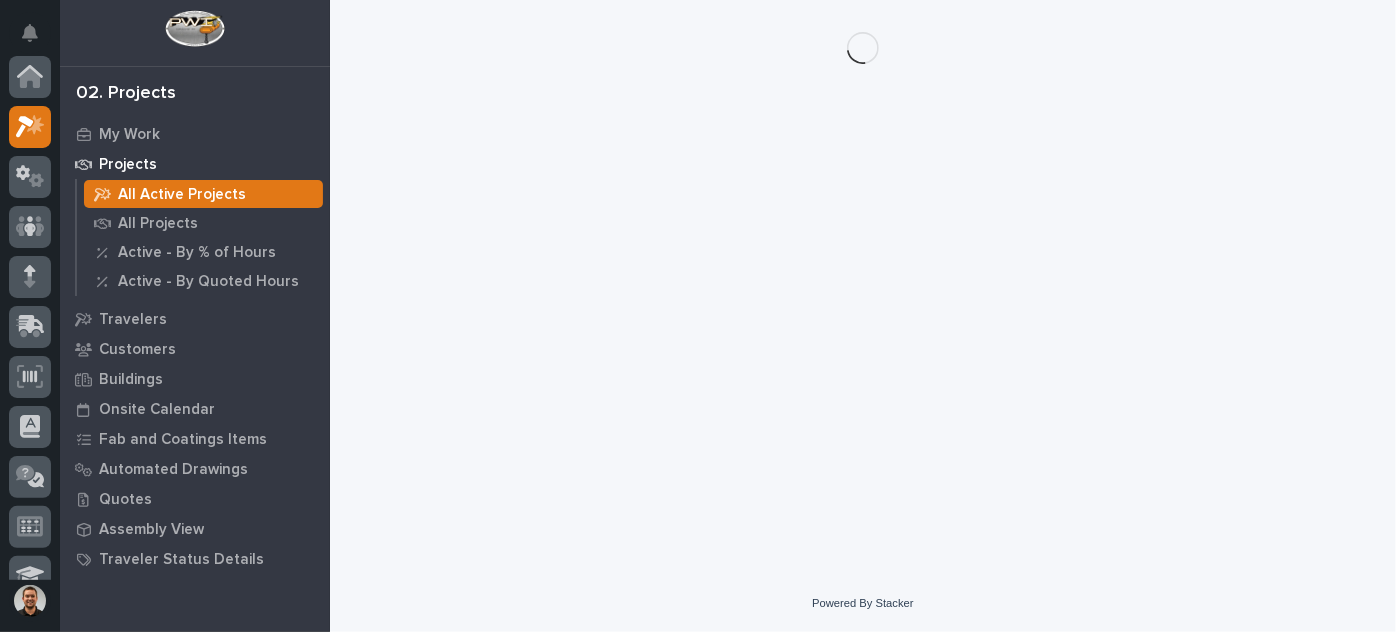 scroll, scrollTop: 0, scrollLeft: 0, axis: both 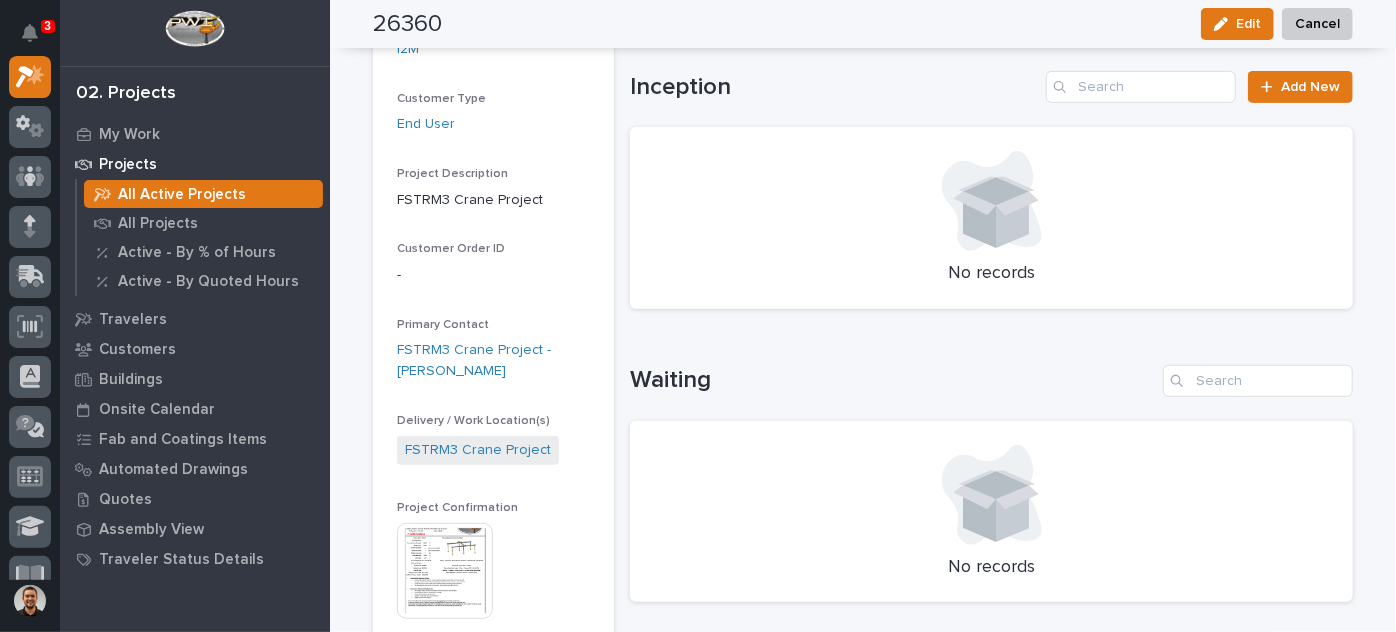 click at bounding box center (445, 571) 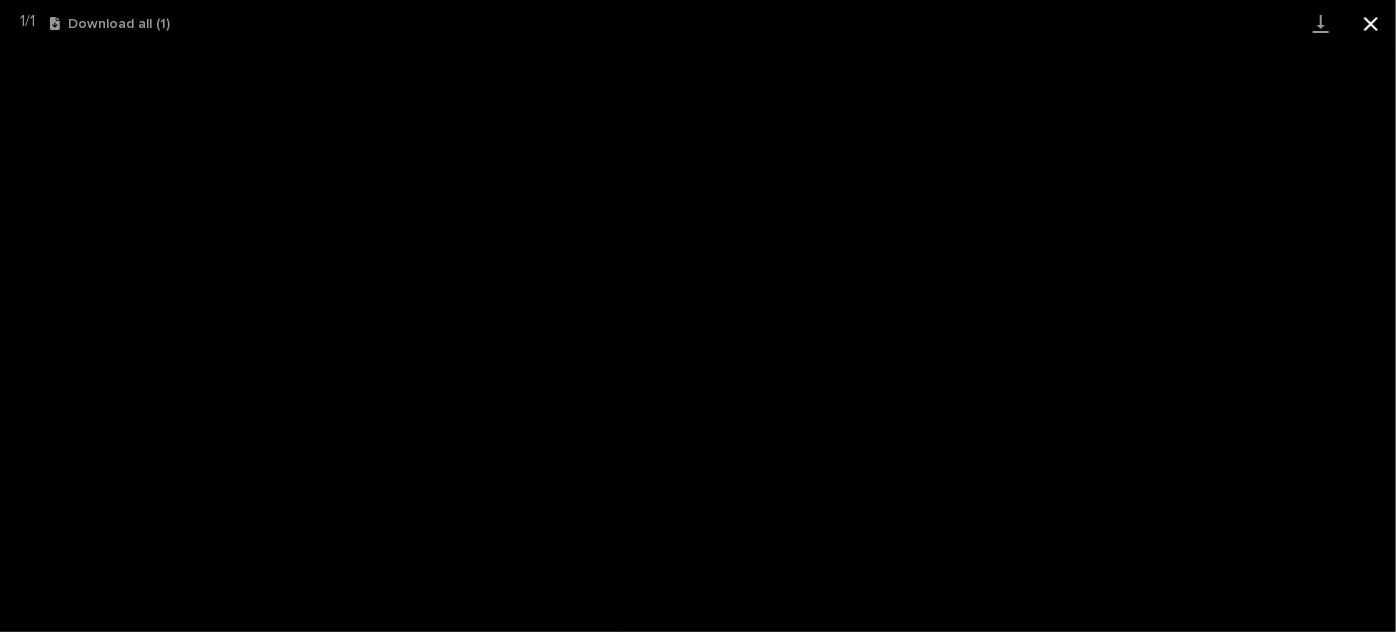 click at bounding box center [1371, 23] 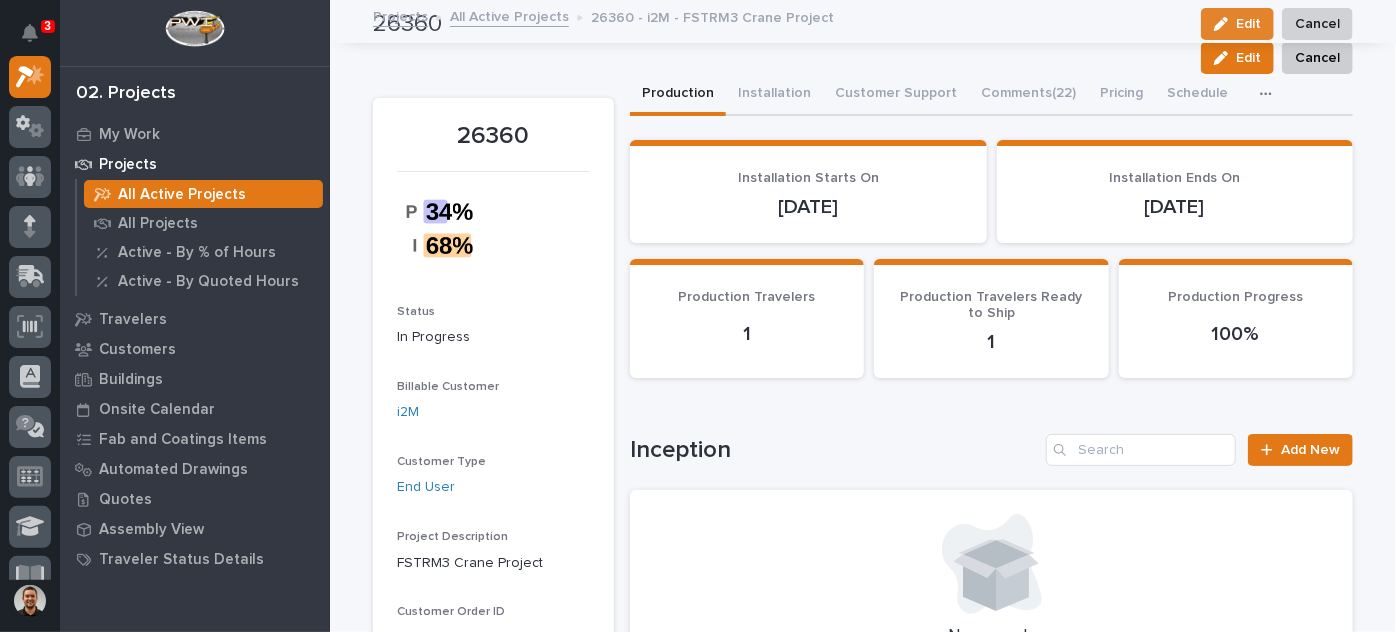 scroll, scrollTop: 0, scrollLeft: 0, axis: both 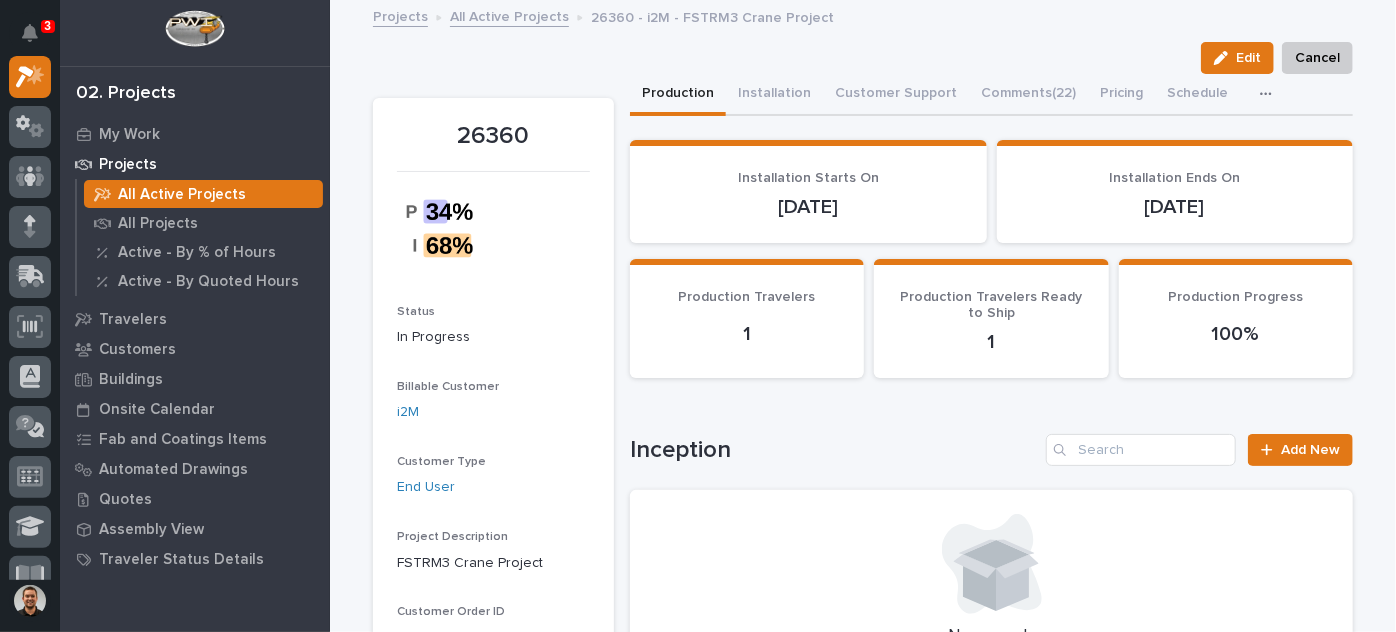 click at bounding box center (1270, 94) 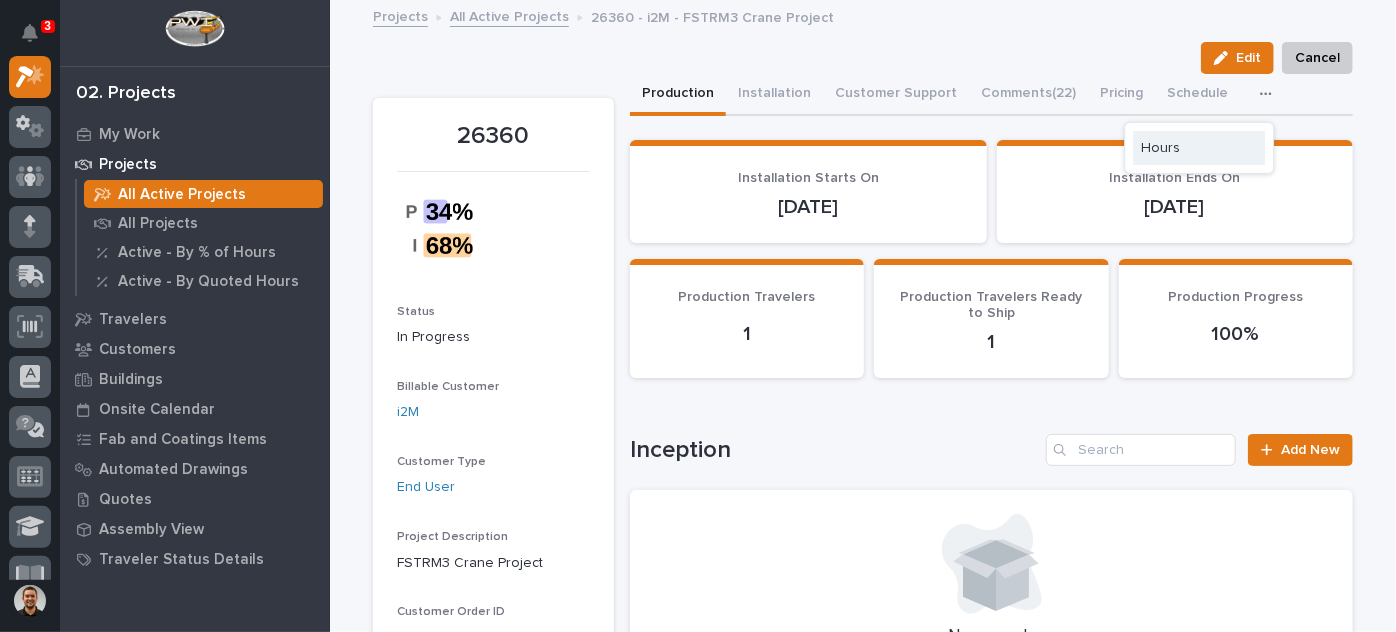click on "Hours" at bounding box center [1160, 148] 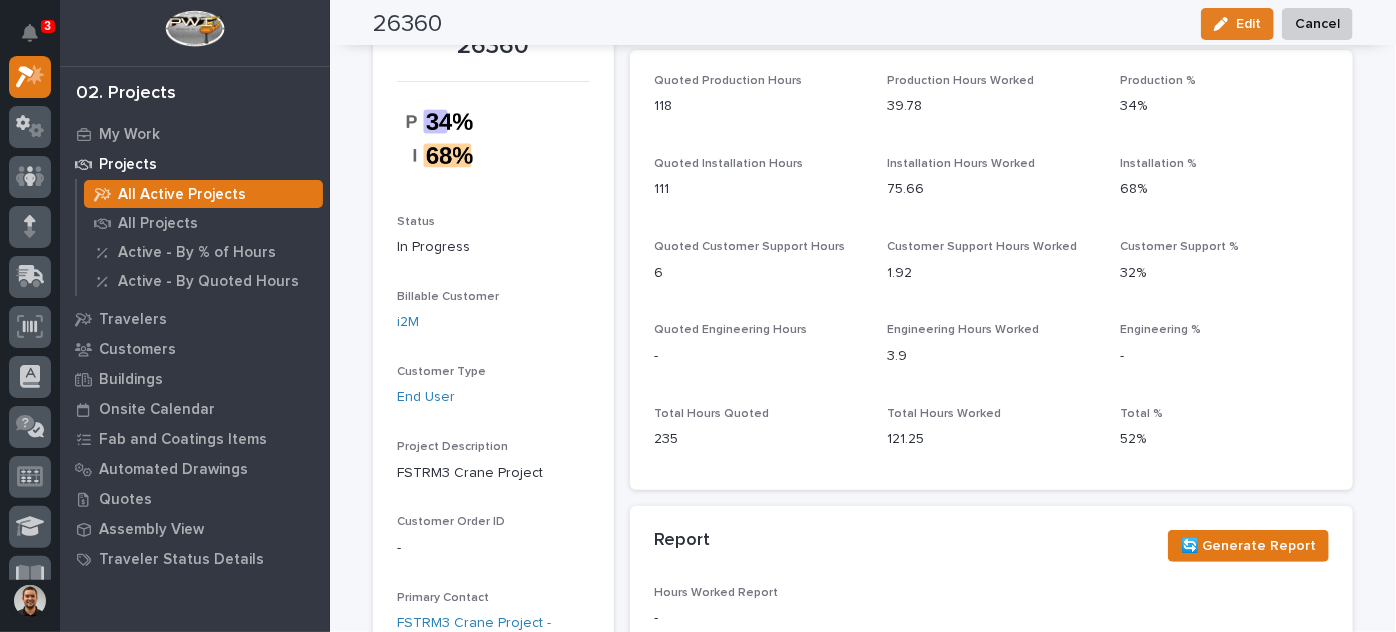 scroll, scrollTop: 0, scrollLeft: 0, axis: both 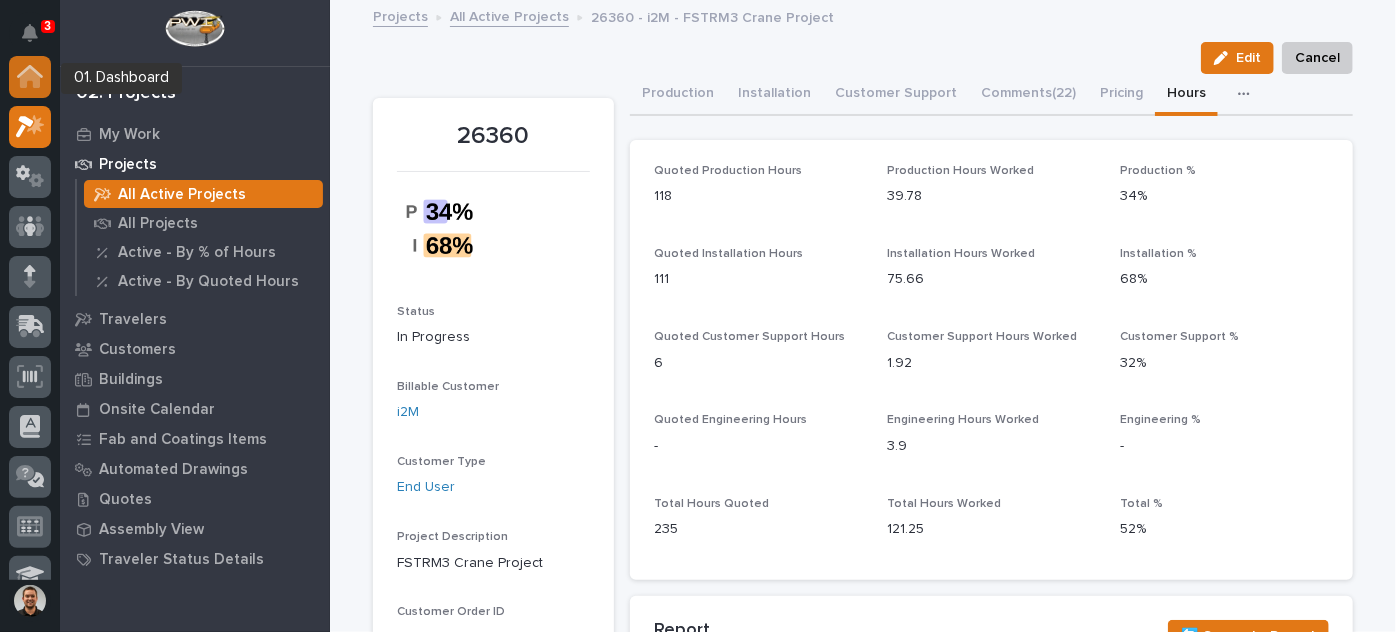 click 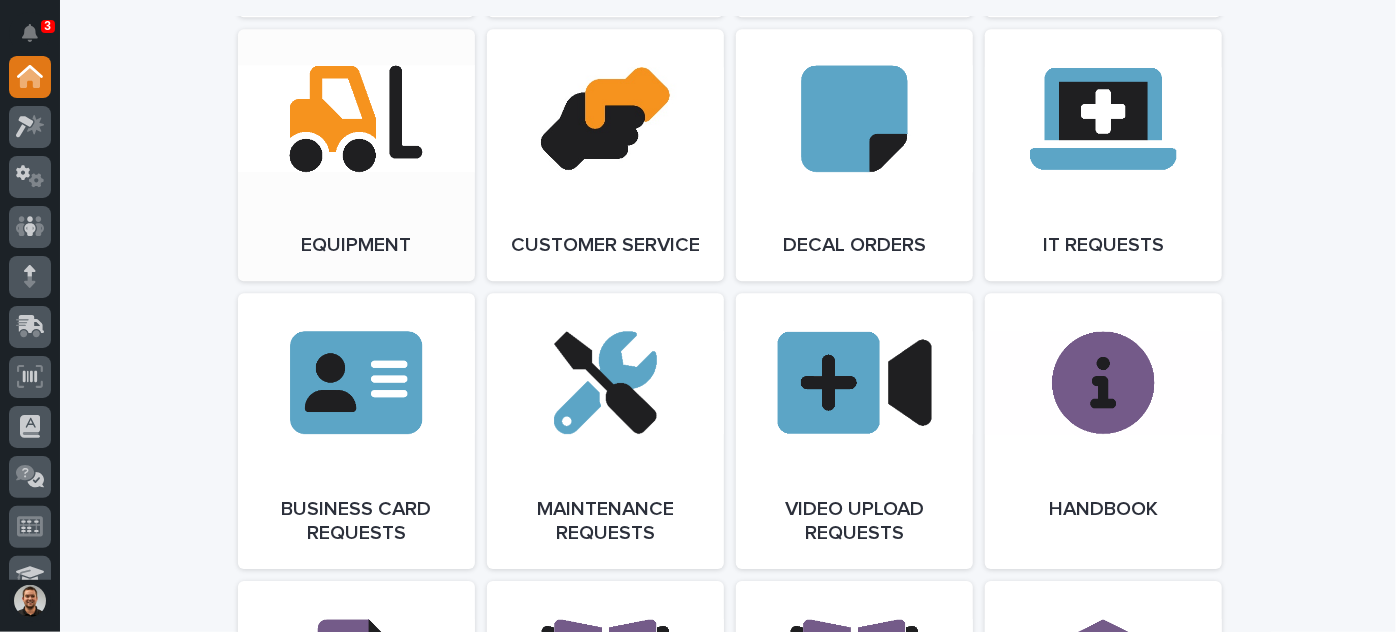 scroll, scrollTop: 2628, scrollLeft: 0, axis: vertical 